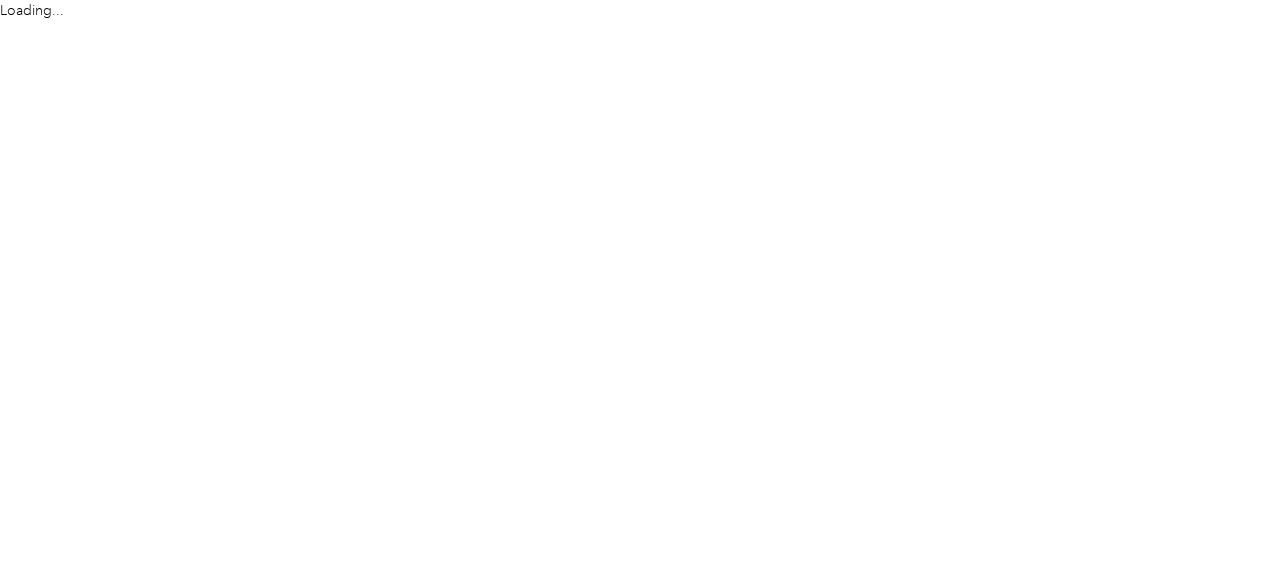 scroll, scrollTop: 0, scrollLeft: 0, axis: both 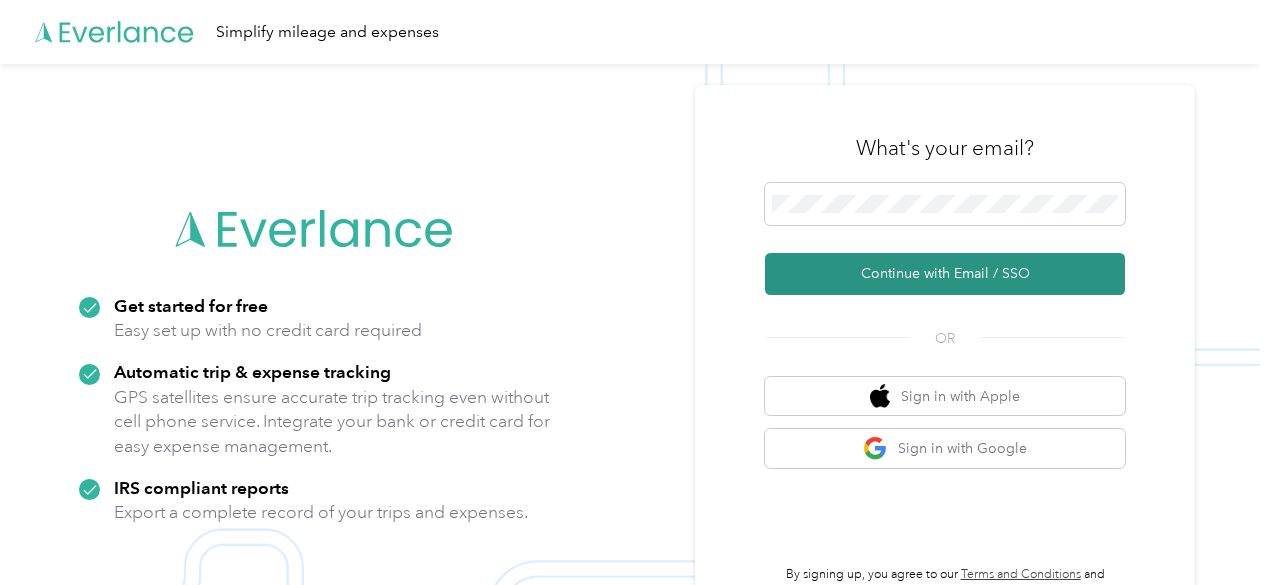 click on "Continue with Email / SSO" at bounding box center [945, 274] 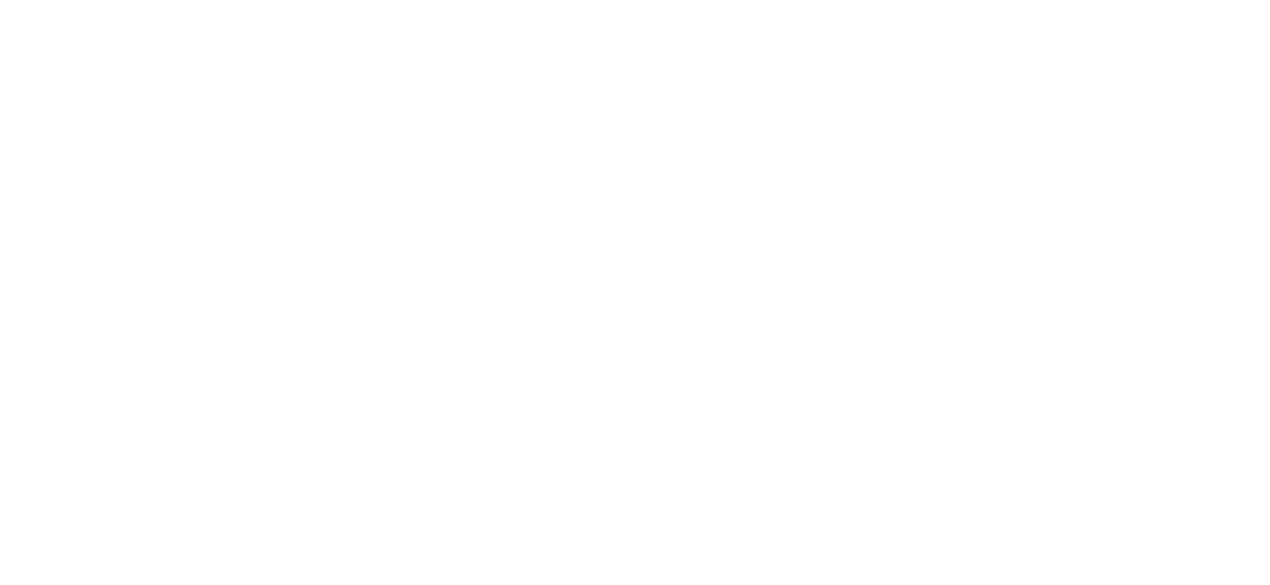 scroll, scrollTop: 0, scrollLeft: 0, axis: both 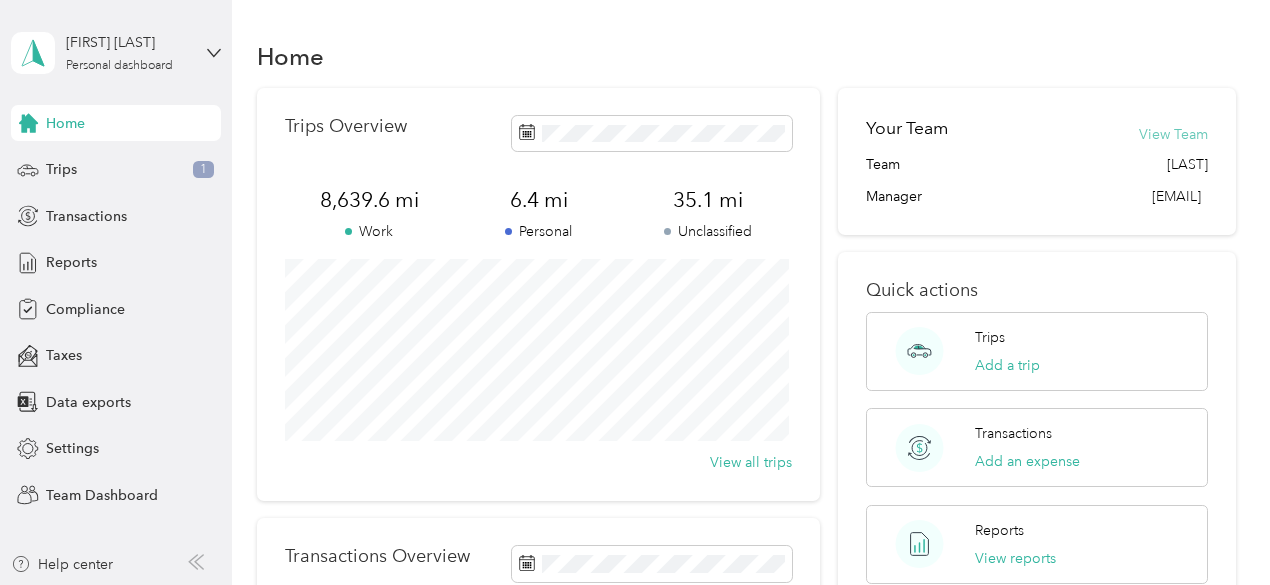click on "View Team" at bounding box center [1173, 134] 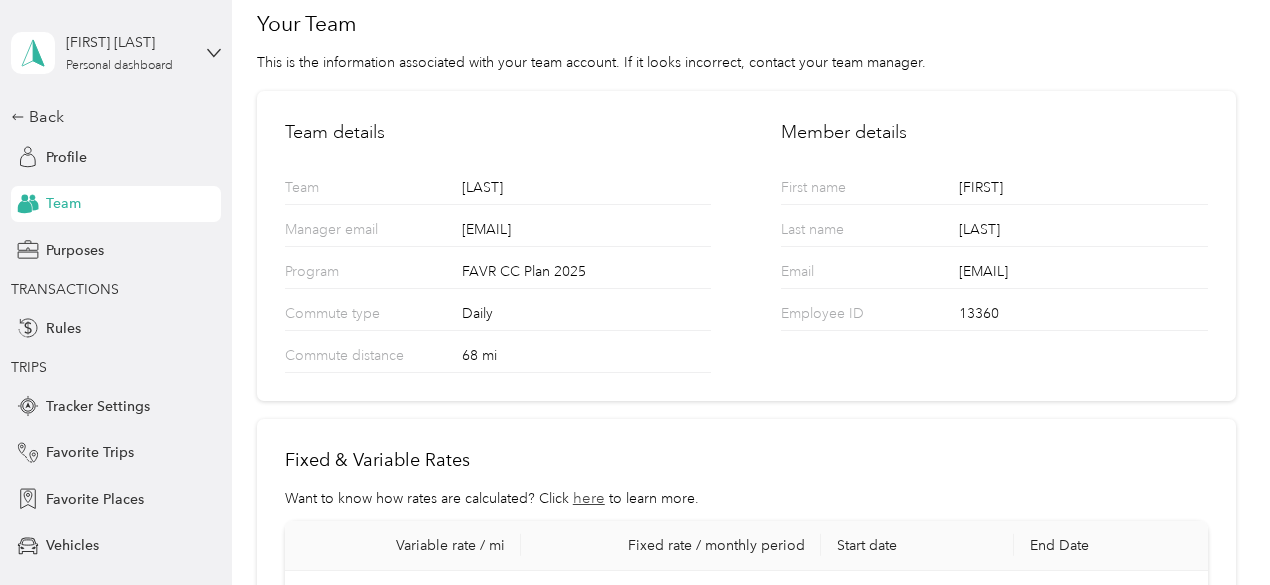 scroll, scrollTop: 0, scrollLeft: 0, axis: both 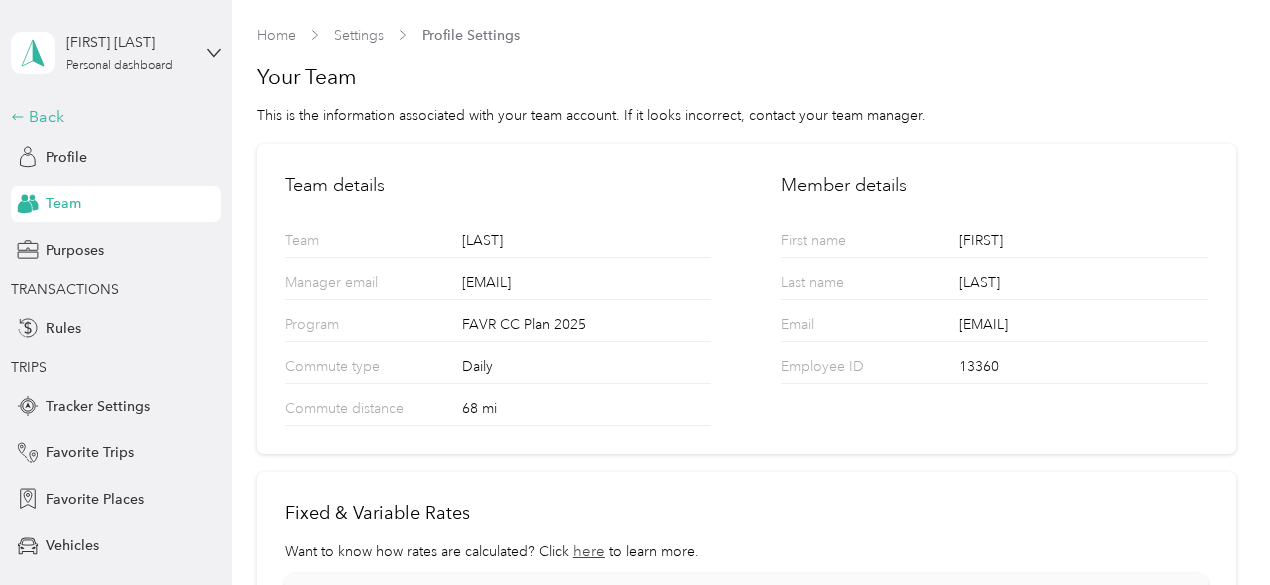 click on "Back" at bounding box center [111, 117] 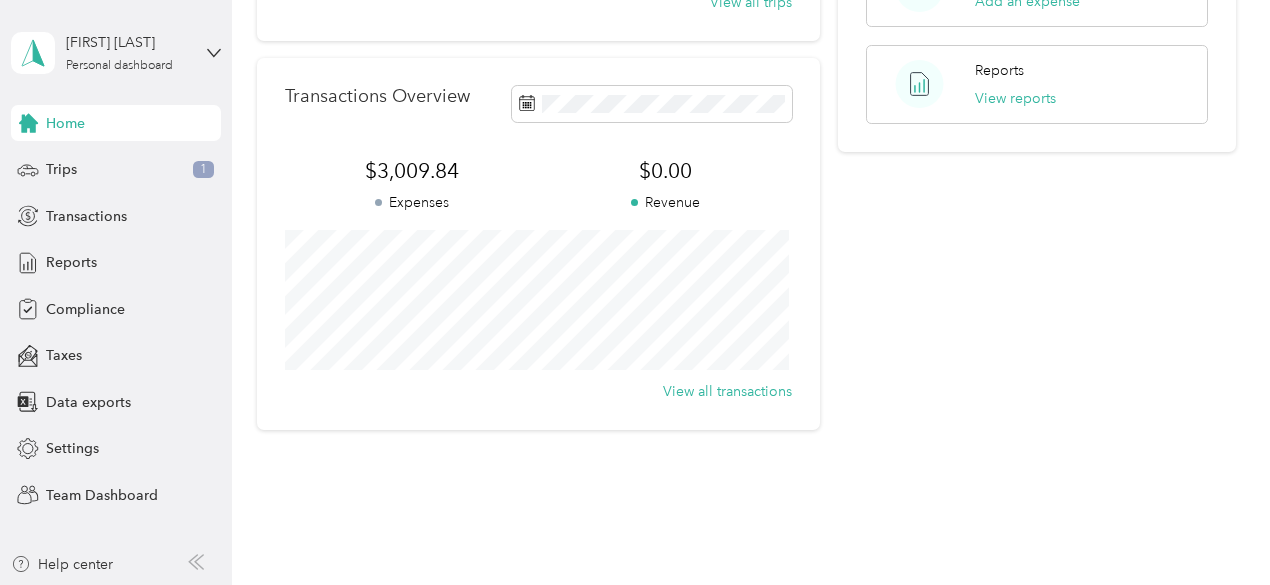 scroll, scrollTop: 512, scrollLeft: 0, axis: vertical 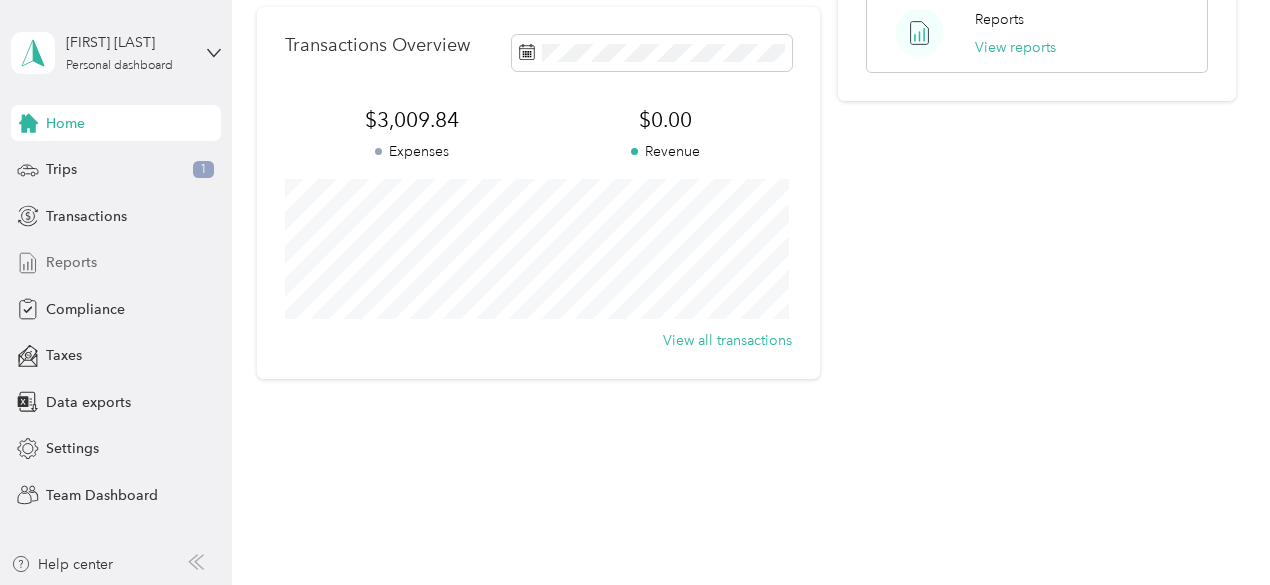 click on "Reports" at bounding box center (116, 263) 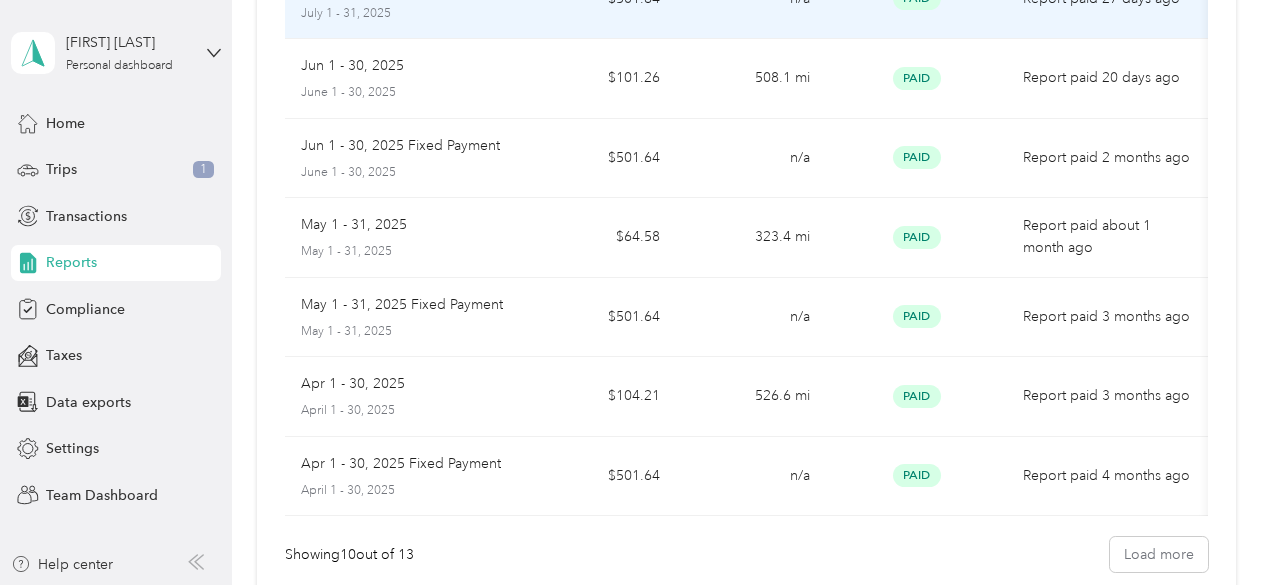 scroll, scrollTop: 0, scrollLeft: 0, axis: both 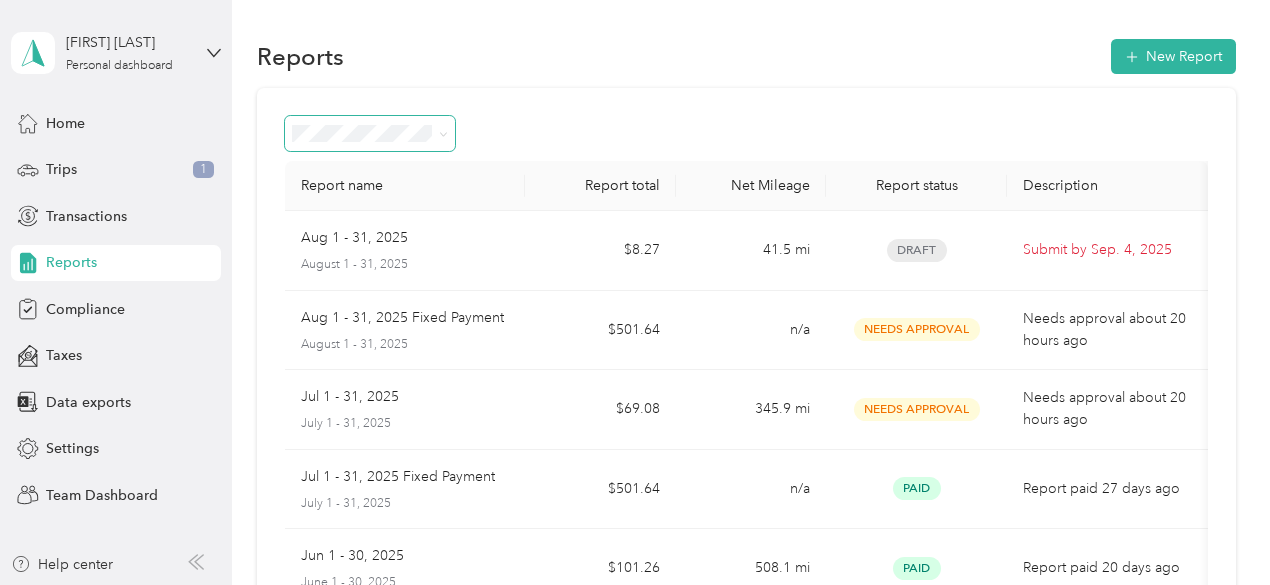 click at bounding box center (370, 133) 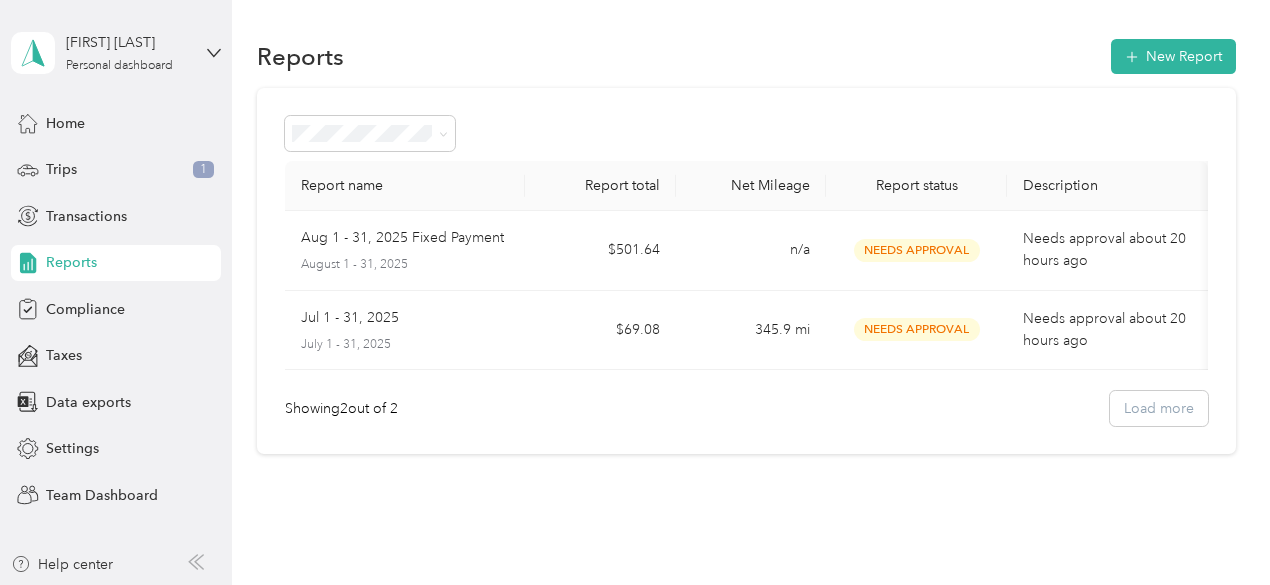 click on "All Reports" at bounding box center (333, 169) 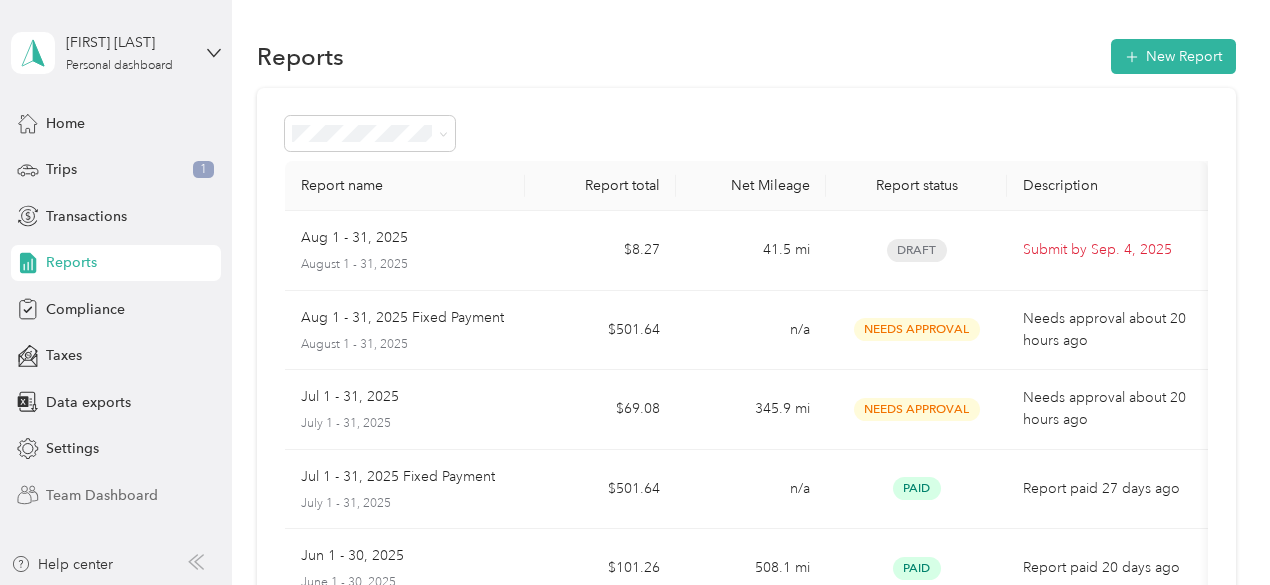 click on "Team Dashboard" at bounding box center (116, 495) 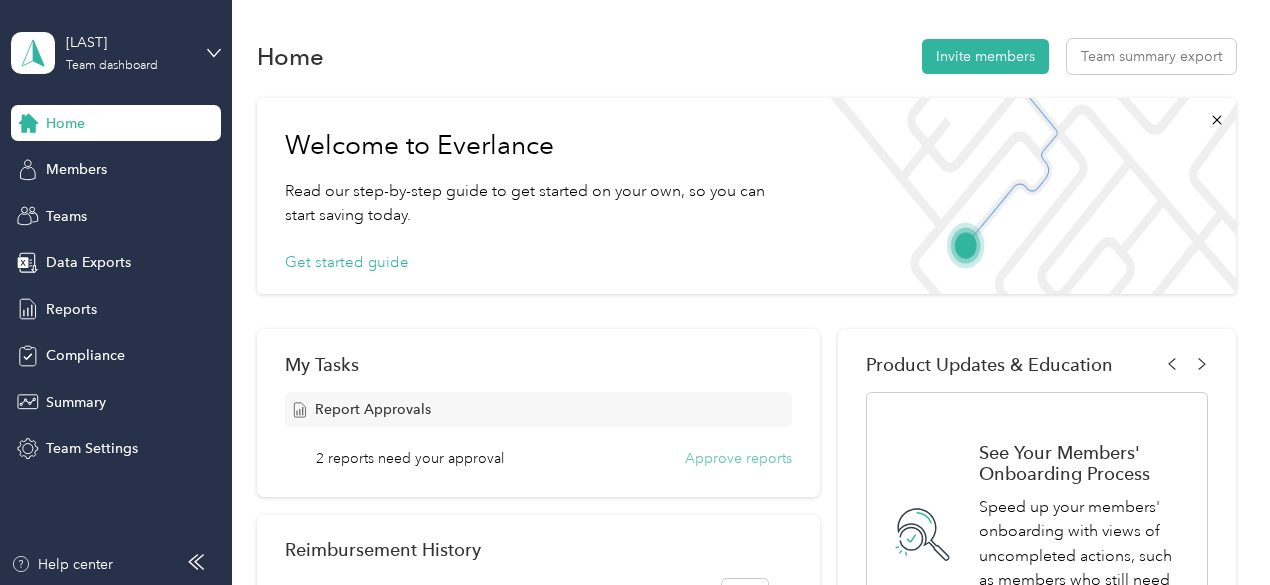 click on "Approve reports" at bounding box center [738, 458] 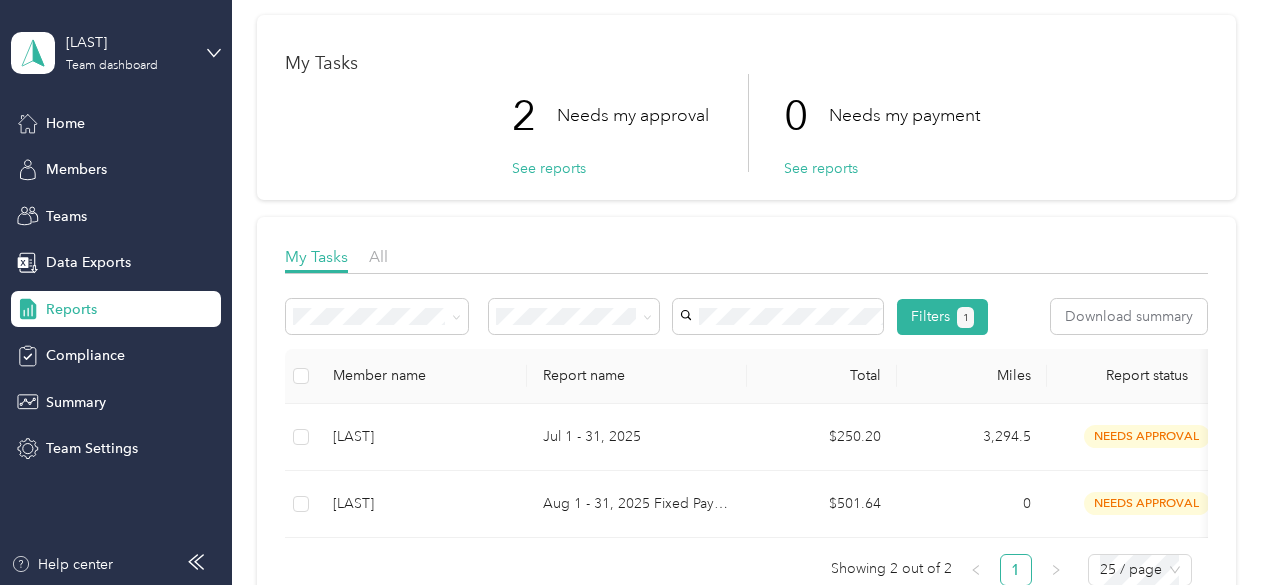 scroll, scrollTop: 200, scrollLeft: 0, axis: vertical 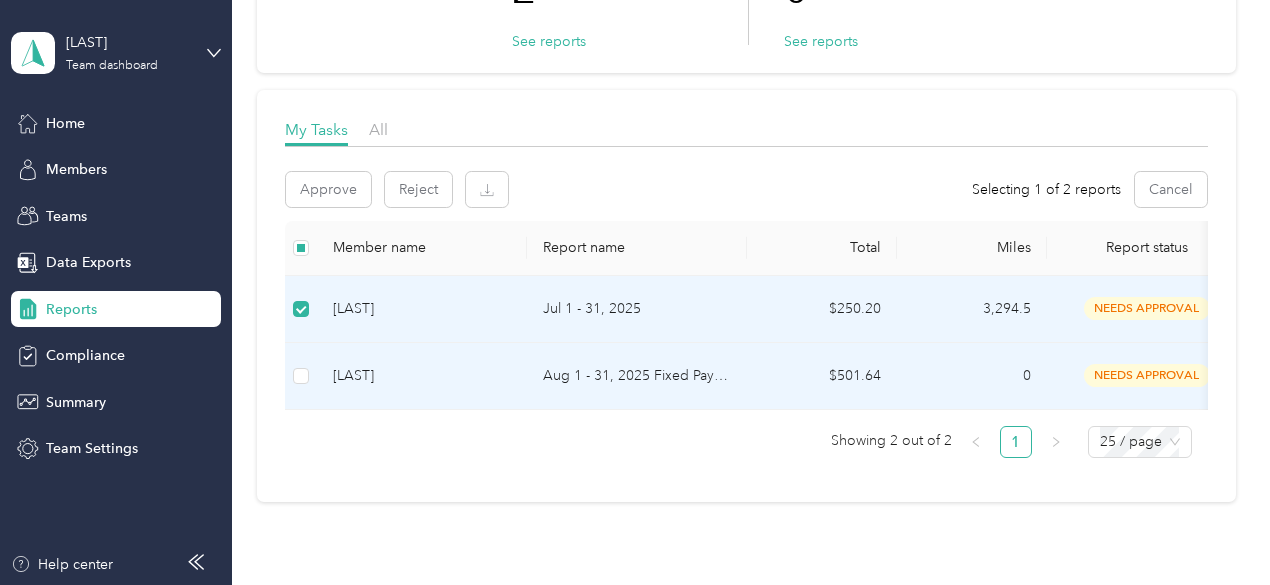 click at bounding box center [301, 376] 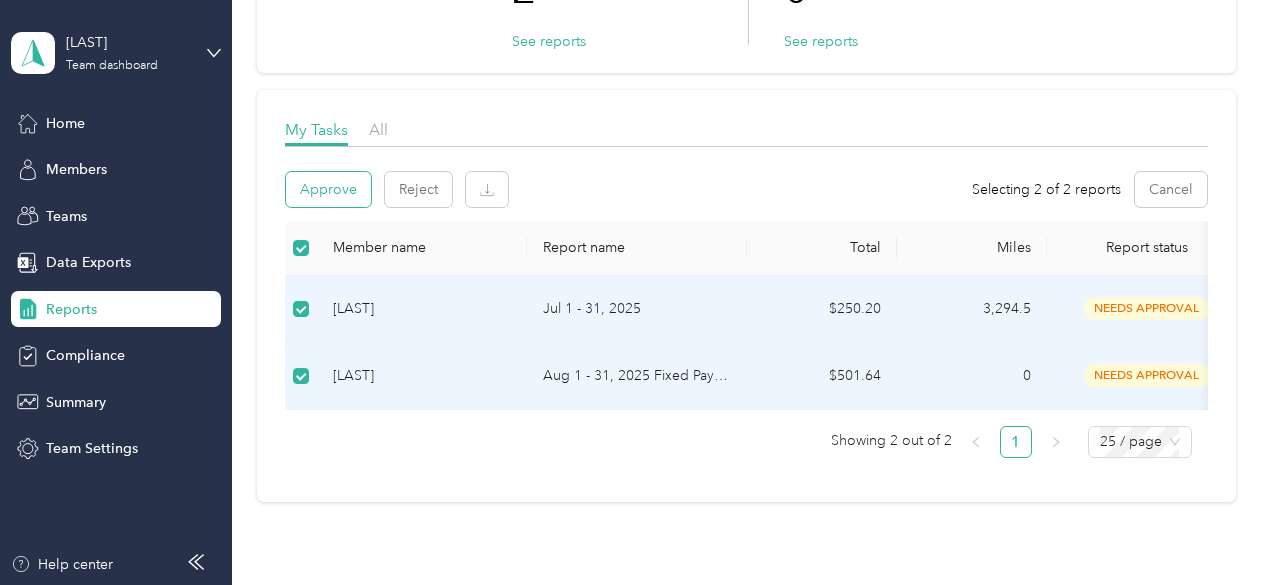 click on "Approve" at bounding box center [328, 189] 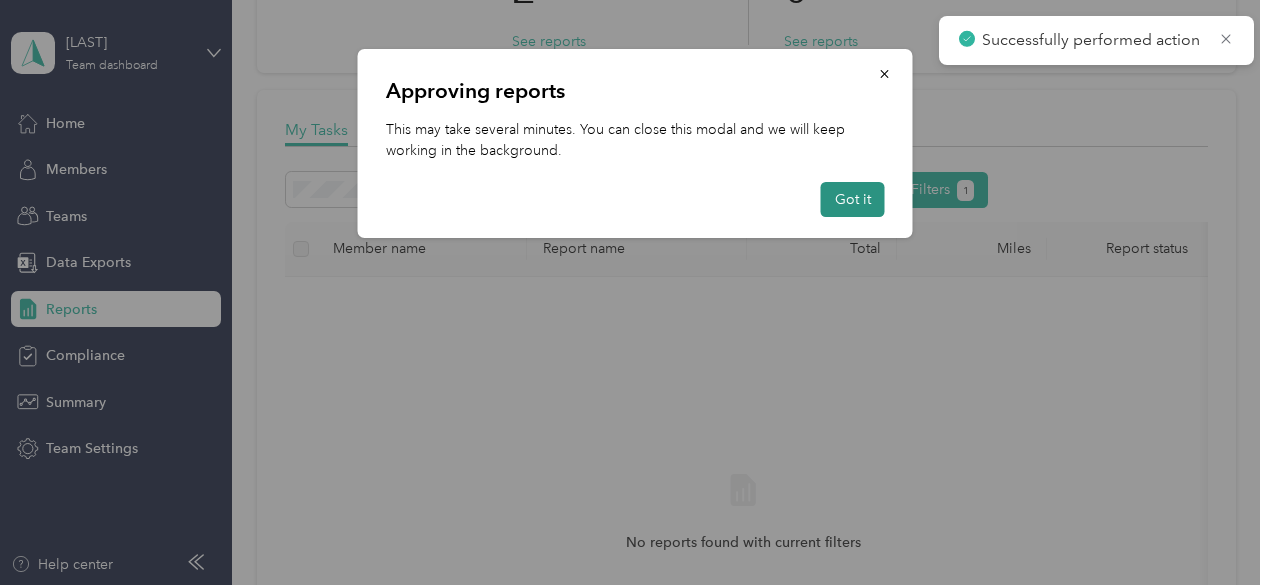 click on "Got it" at bounding box center (853, 199) 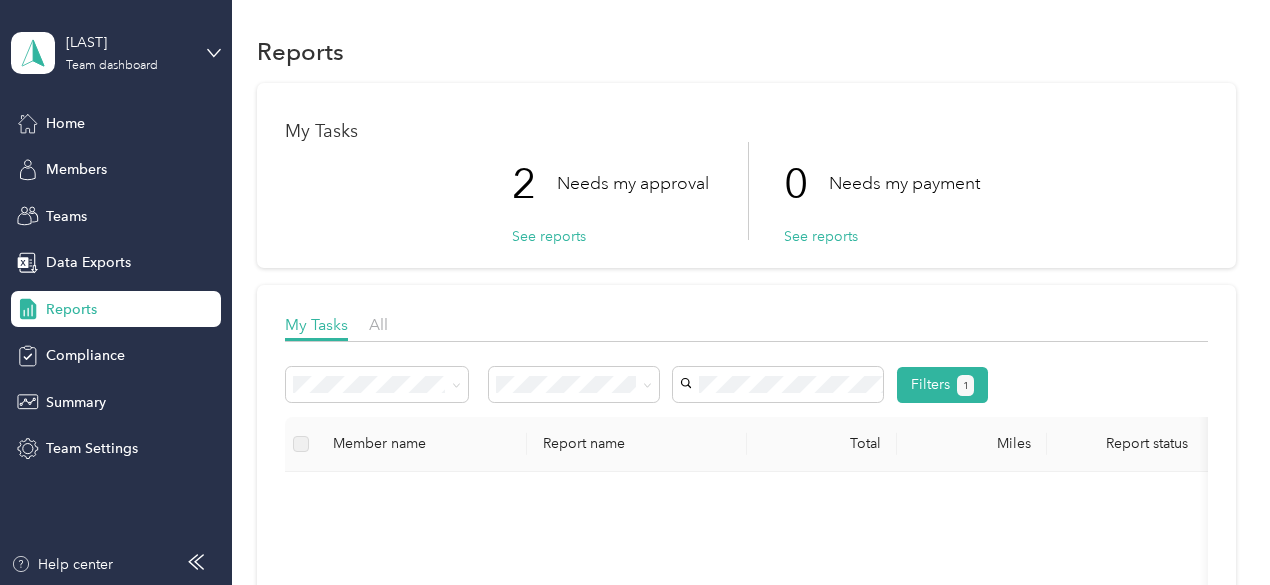 scroll, scrollTop: 0, scrollLeft: 0, axis: both 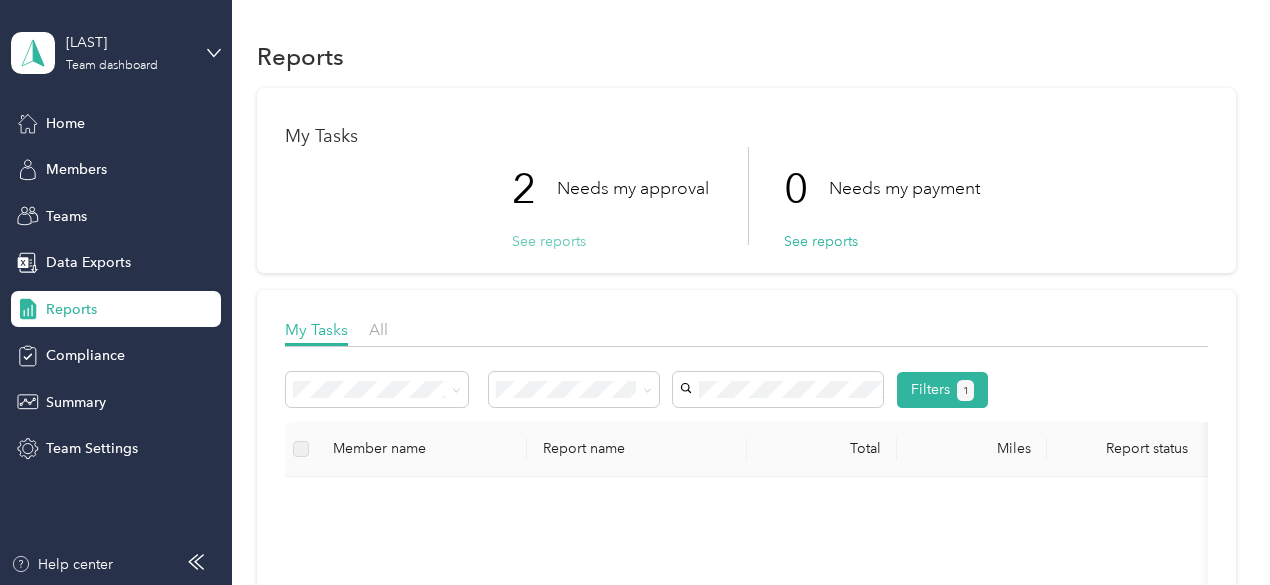 click on "See reports" at bounding box center (549, 241) 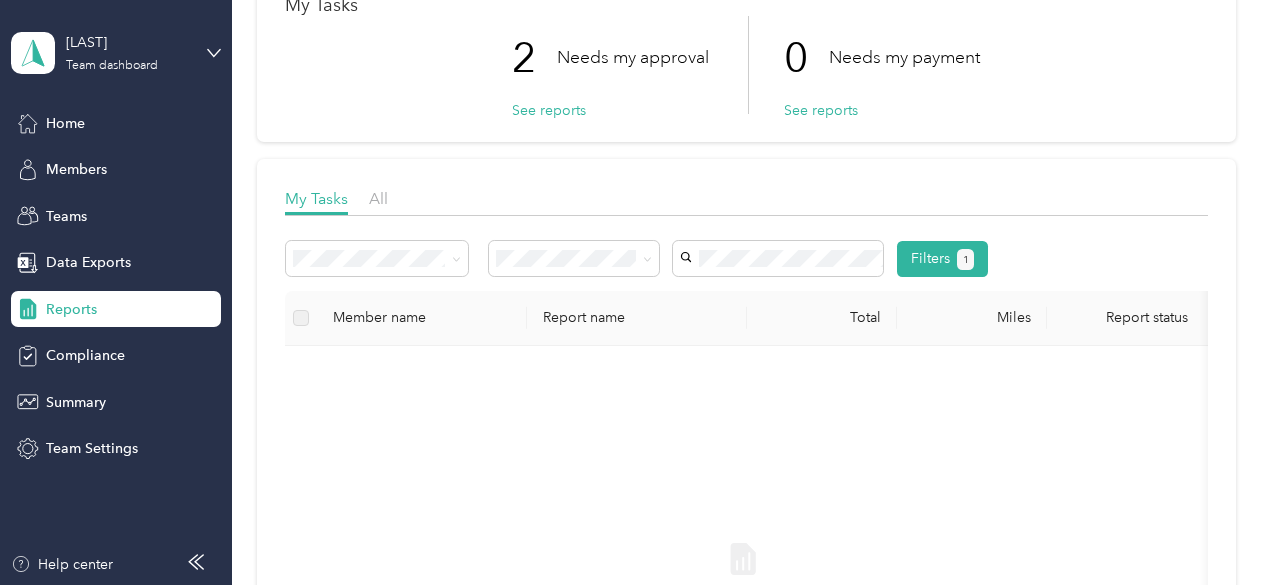 scroll, scrollTop: 100, scrollLeft: 0, axis: vertical 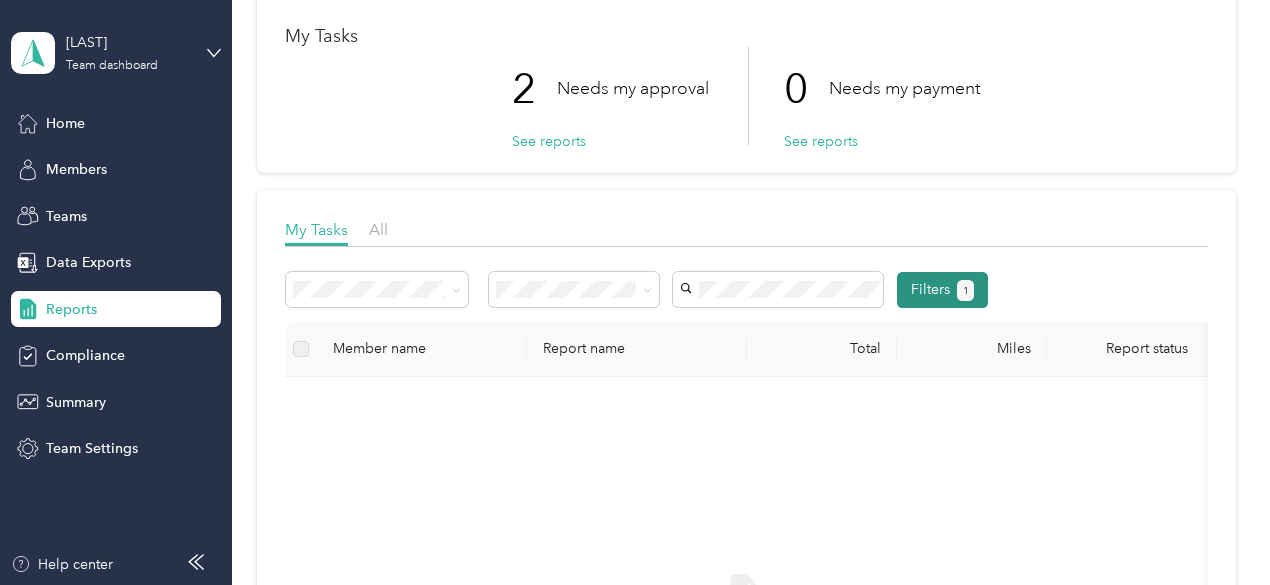 click on "1" at bounding box center (966, 291) 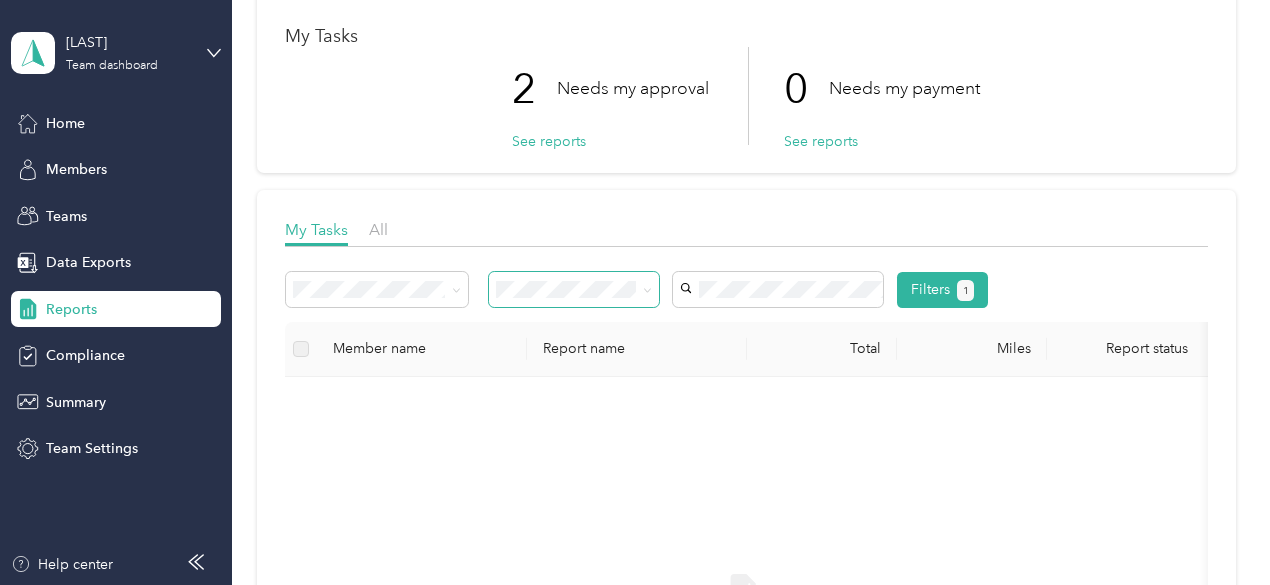 click 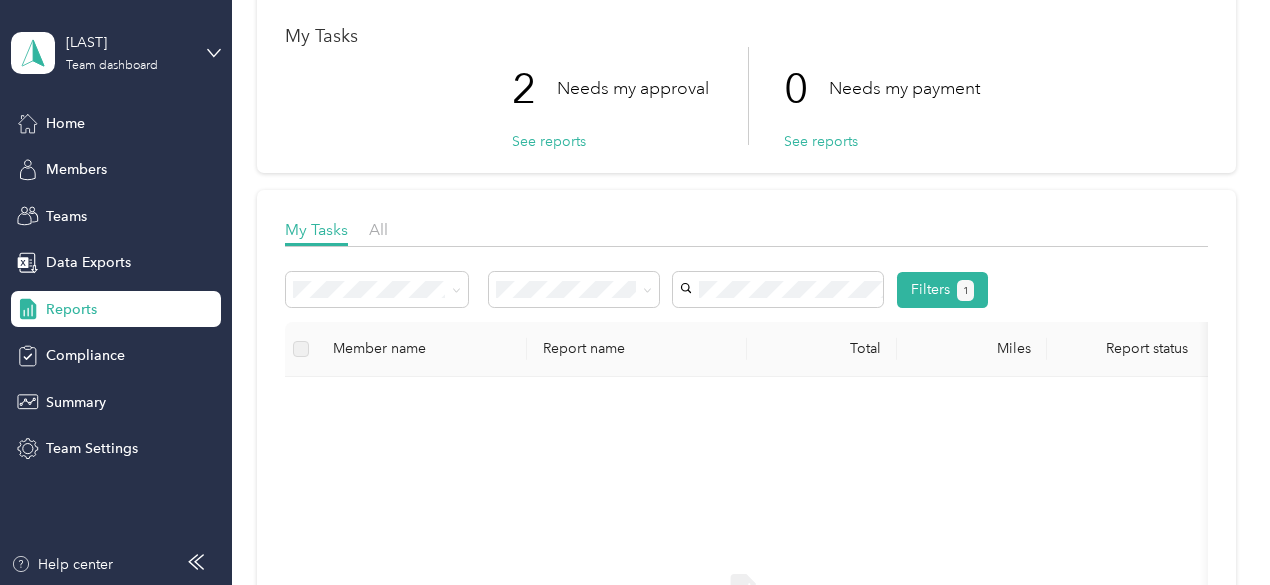 click on "Needs my approval" at bounding box center [565, 360] 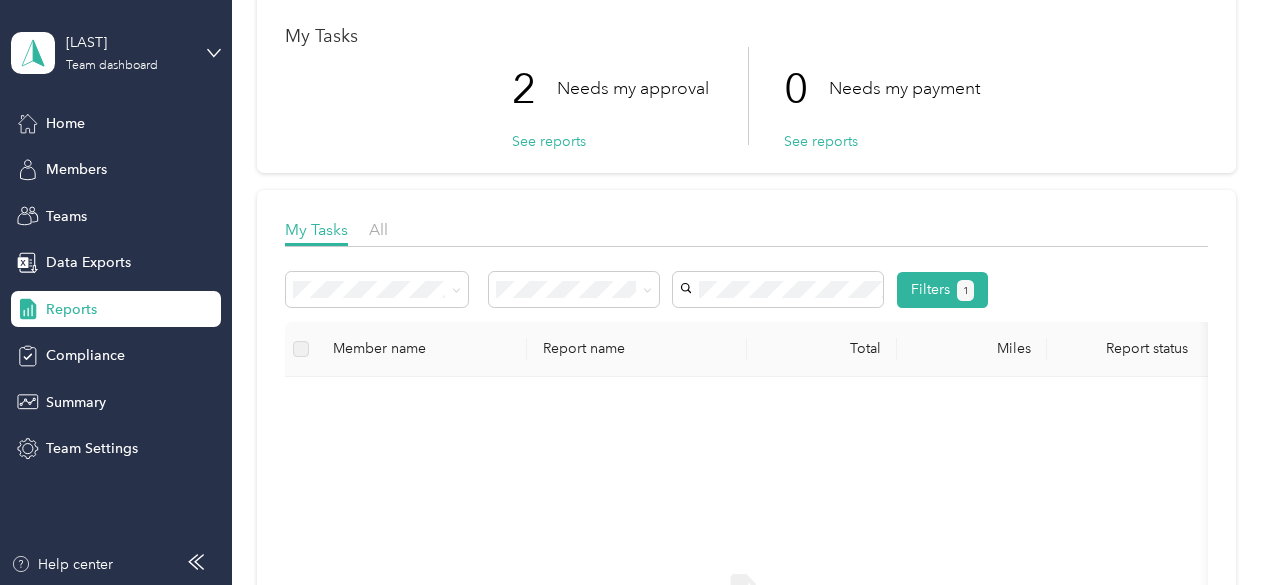 drag, startPoint x: 538, startPoint y: 240, endPoint x: 525, endPoint y: 233, distance: 14.764823 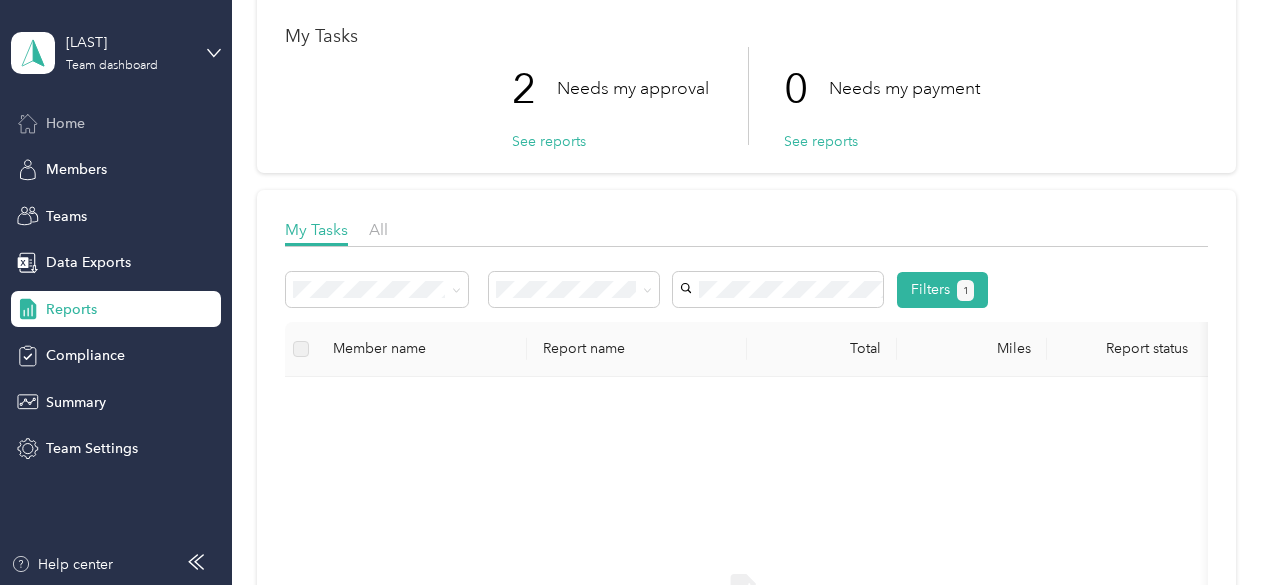 click on "Home" at bounding box center [116, 123] 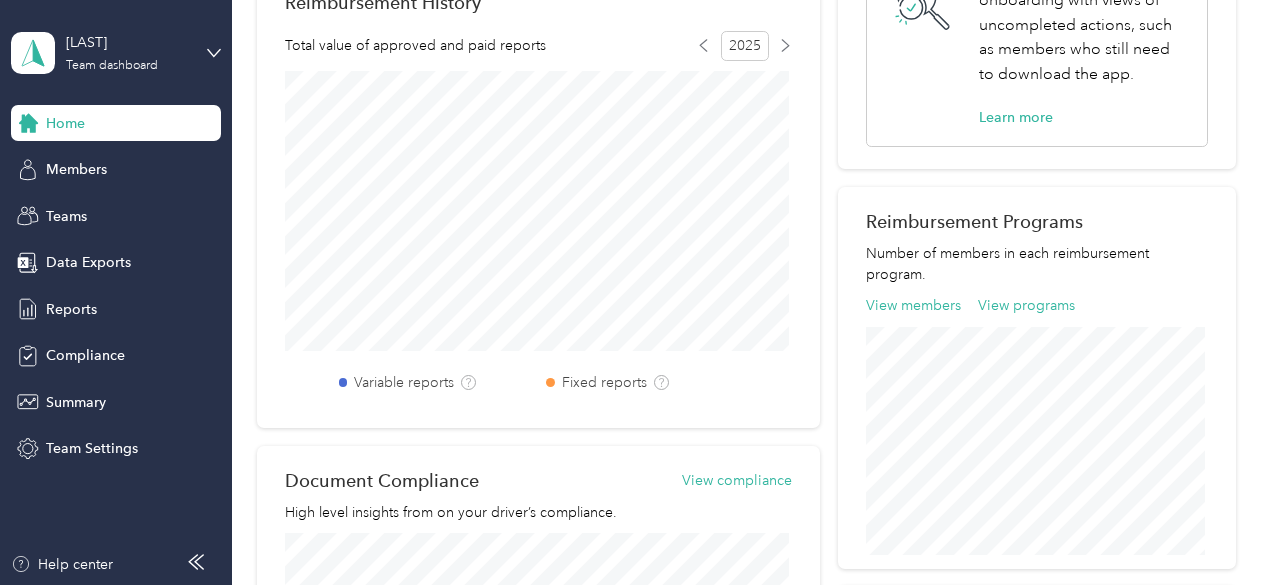scroll, scrollTop: 400, scrollLeft: 0, axis: vertical 